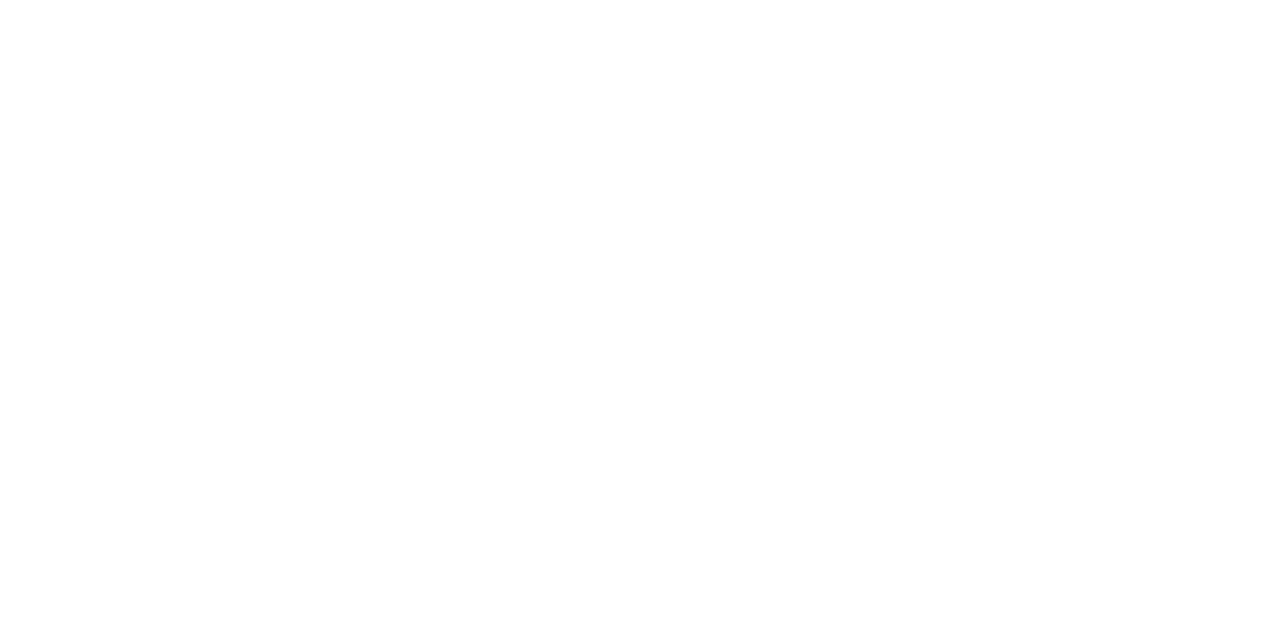 scroll, scrollTop: 0, scrollLeft: 0, axis: both 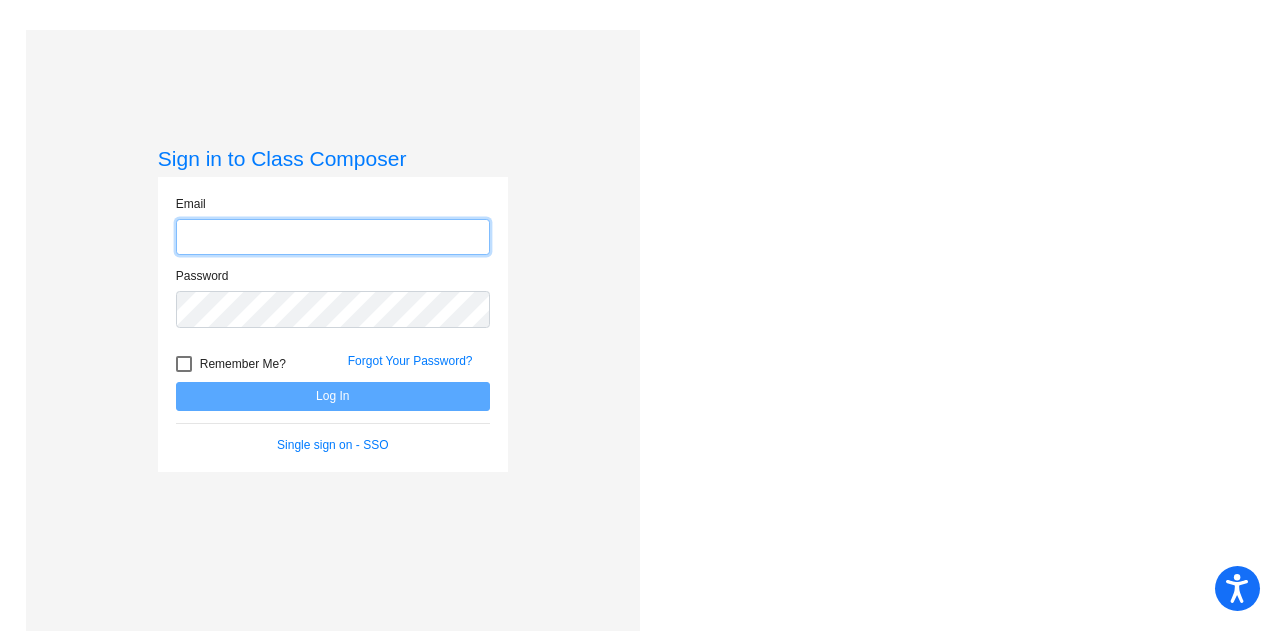 type on "[FIRST].[LAST]@[DOMAIN]" 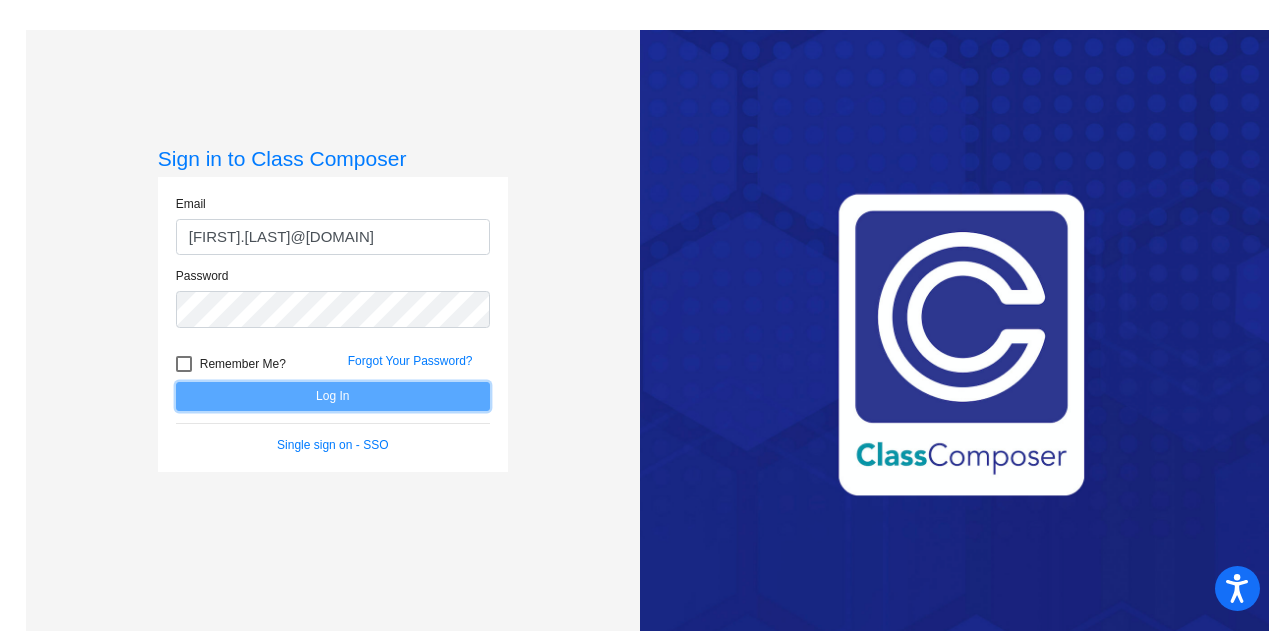 click on "Log In" 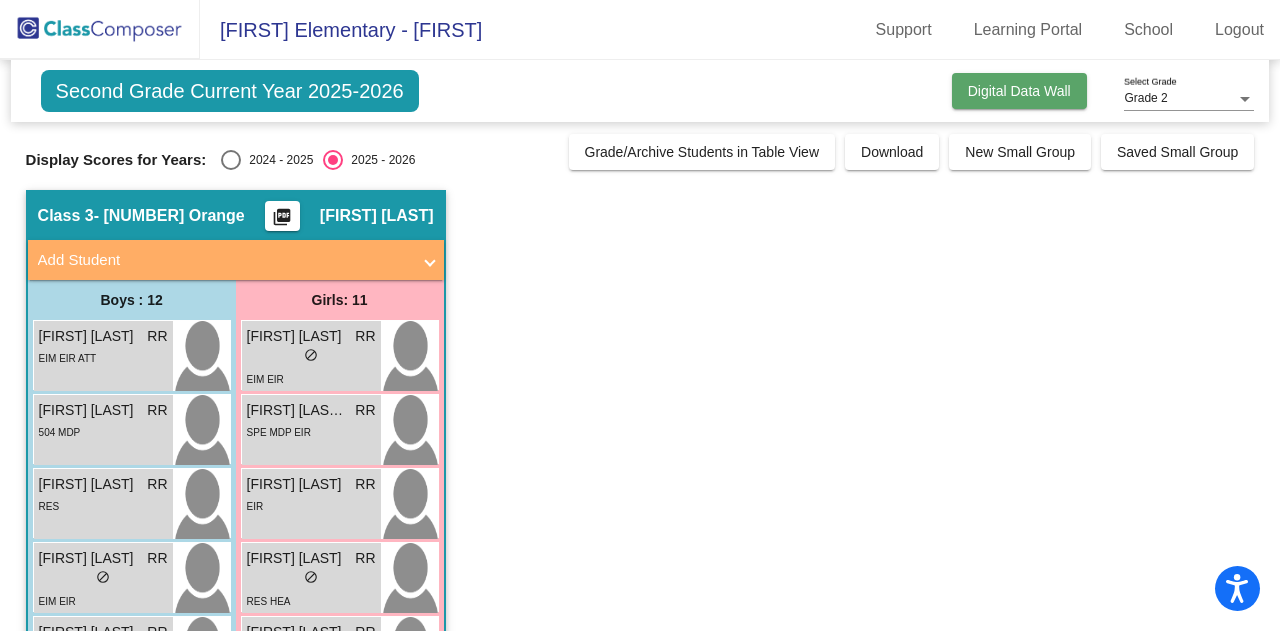 click on "Digital Data Wall" 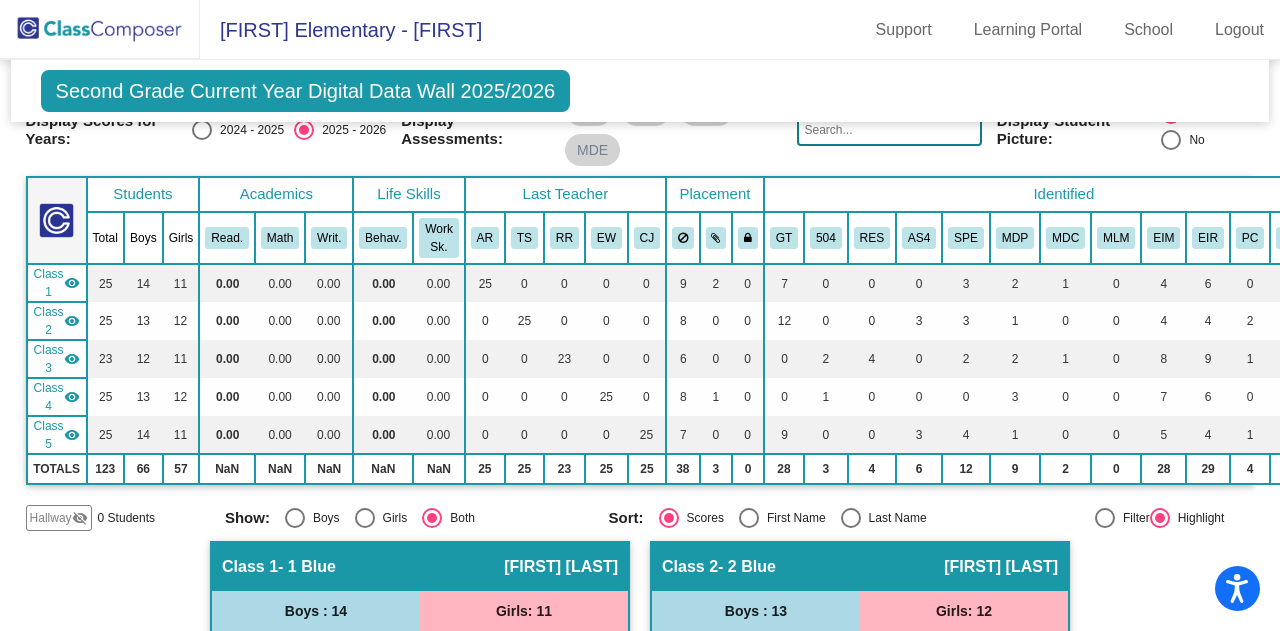 scroll, scrollTop: 0, scrollLeft: 0, axis: both 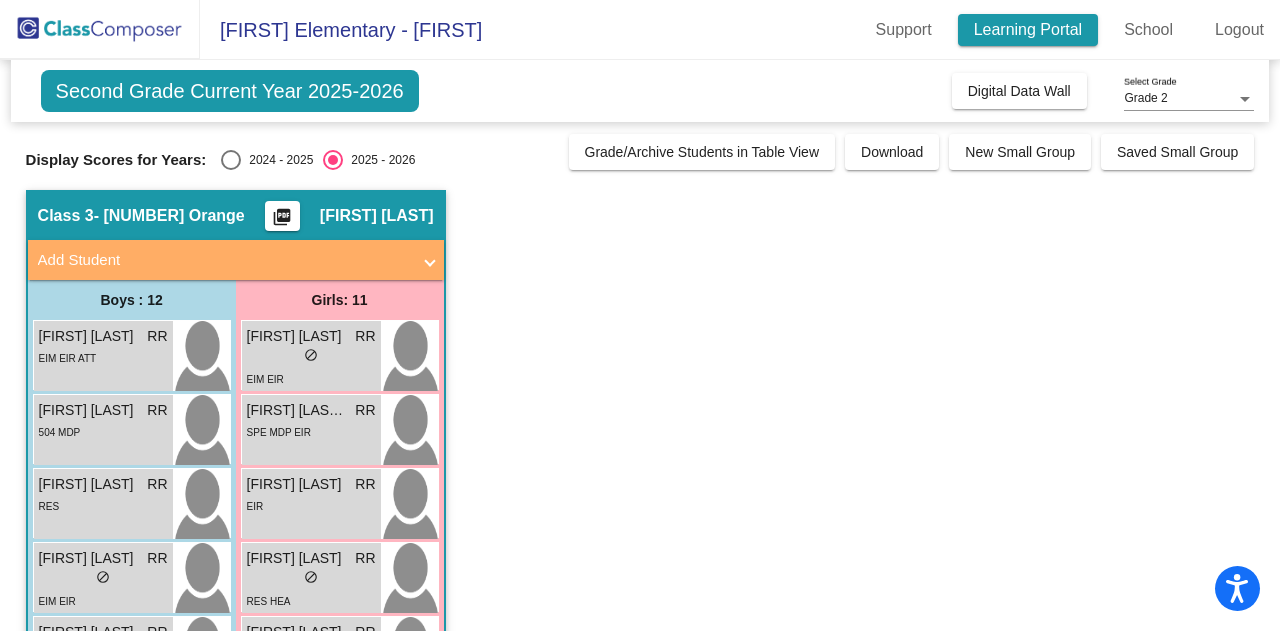 click on "Learning Portal" 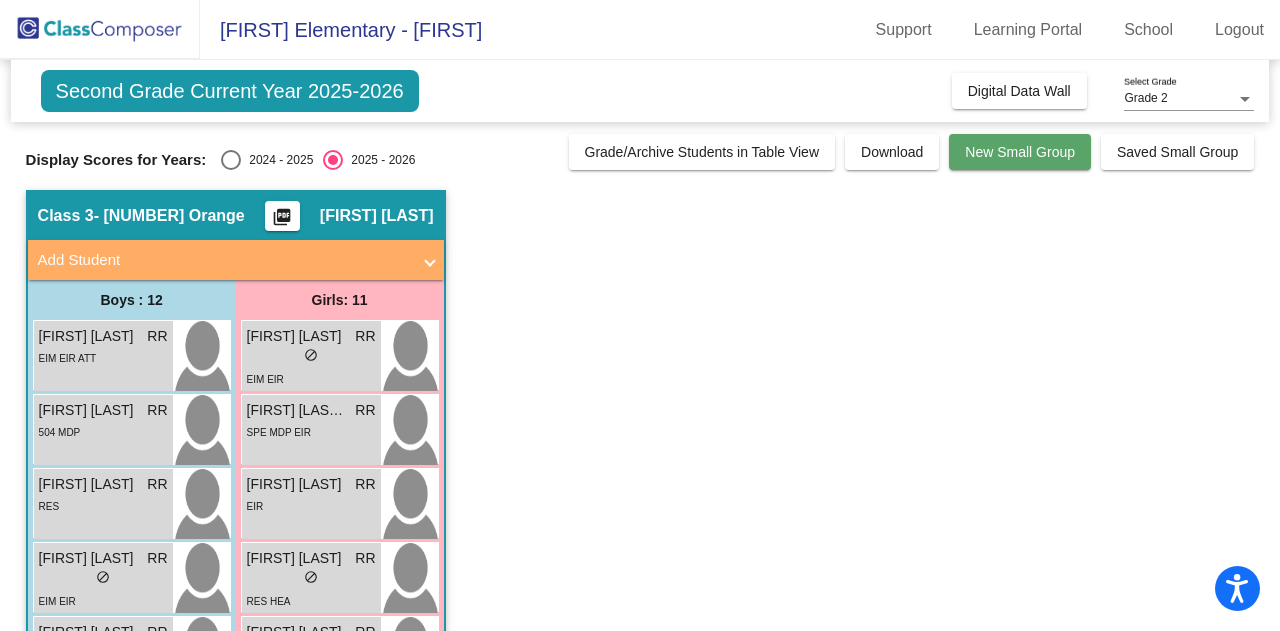 click on "New Small Group" 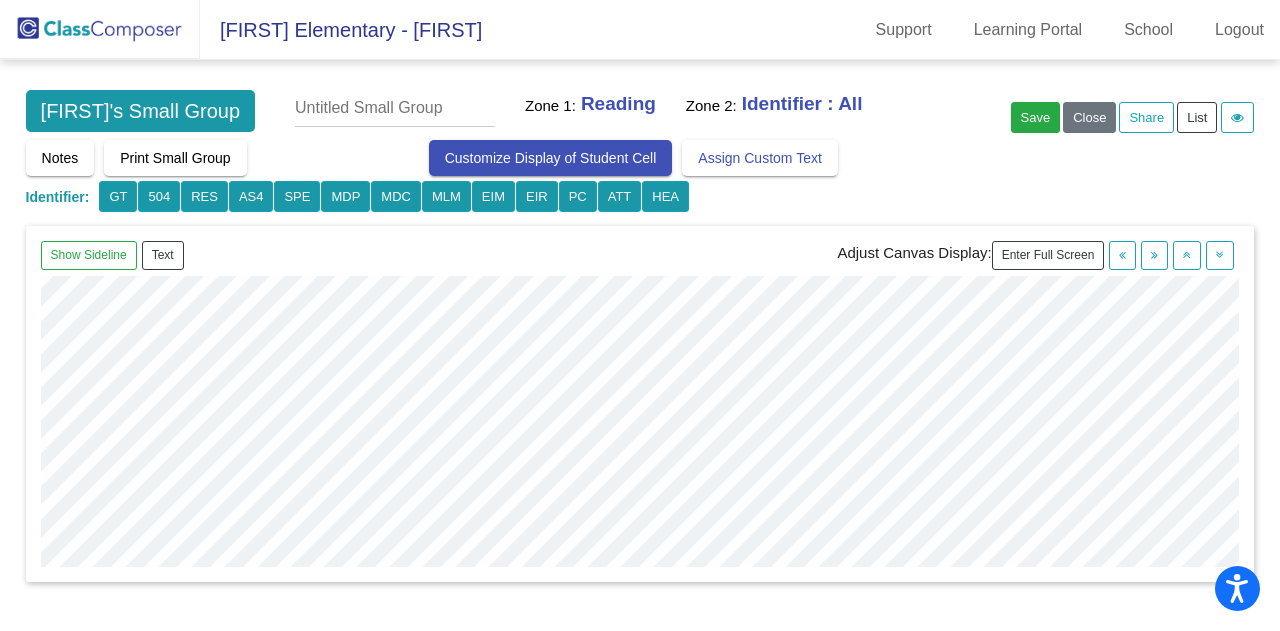 scroll, scrollTop: 0, scrollLeft: 0, axis: both 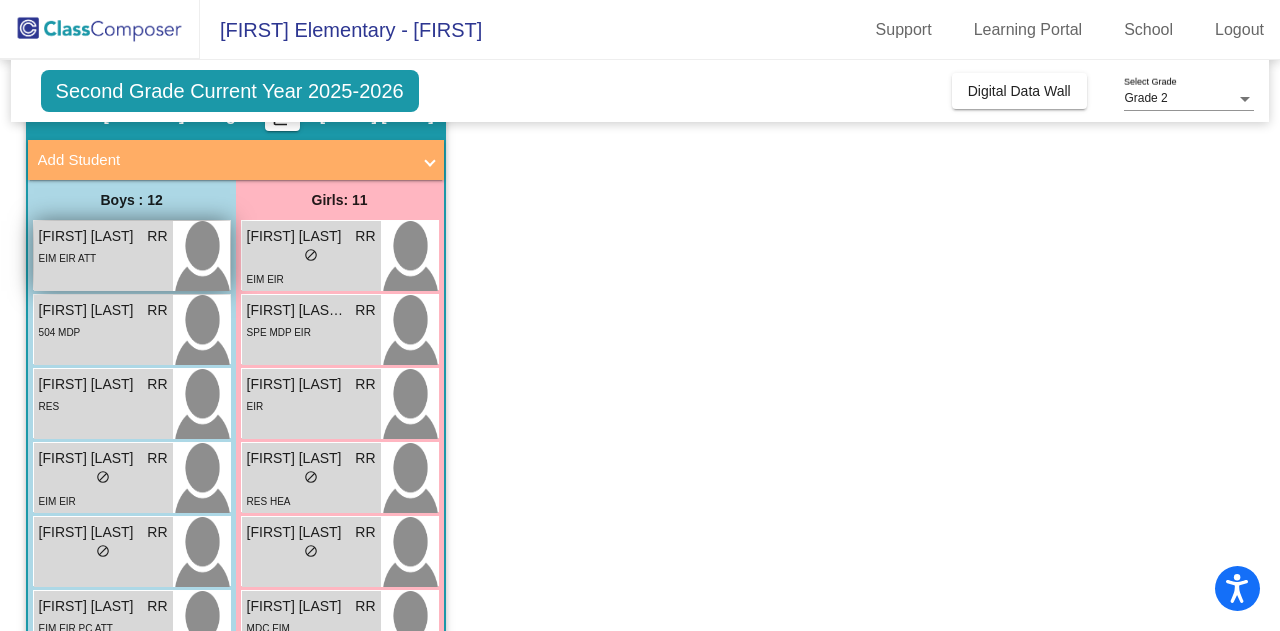 click on "Adam Egana RR lock do_not_disturb_alt EIM EIR ATT" at bounding box center [103, 256] 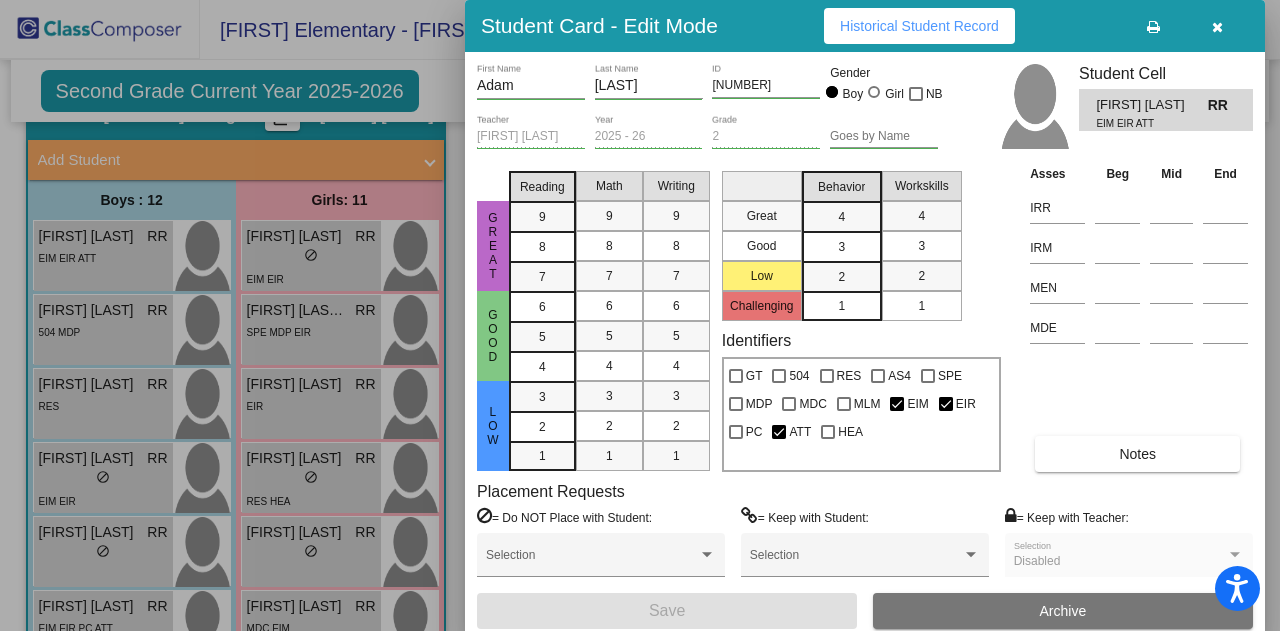 click on "Placement Requests  = Do NOT Place with Student:   Selection  = Keep with Student:   Selection  = Keep with Teacher: Disabled Selection" at bounding box center (865, 538) 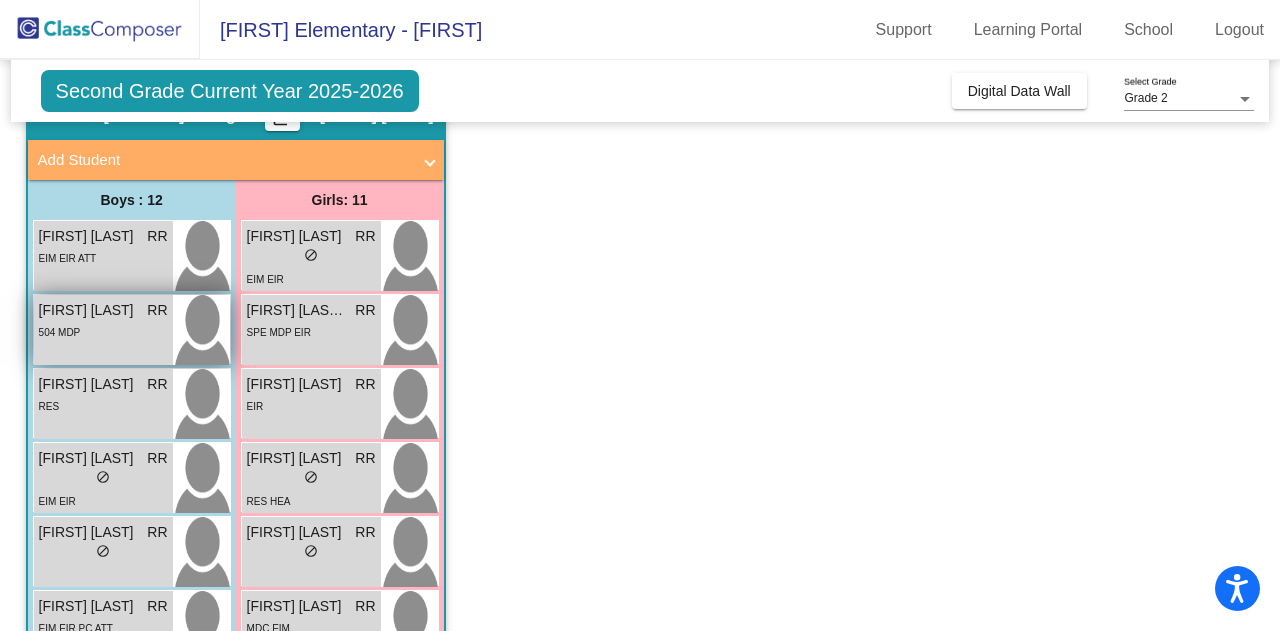 click on "Artem Kurbanov RR lock do_not_disturb_alt 504 MDP" at bounding box center (103, 330) 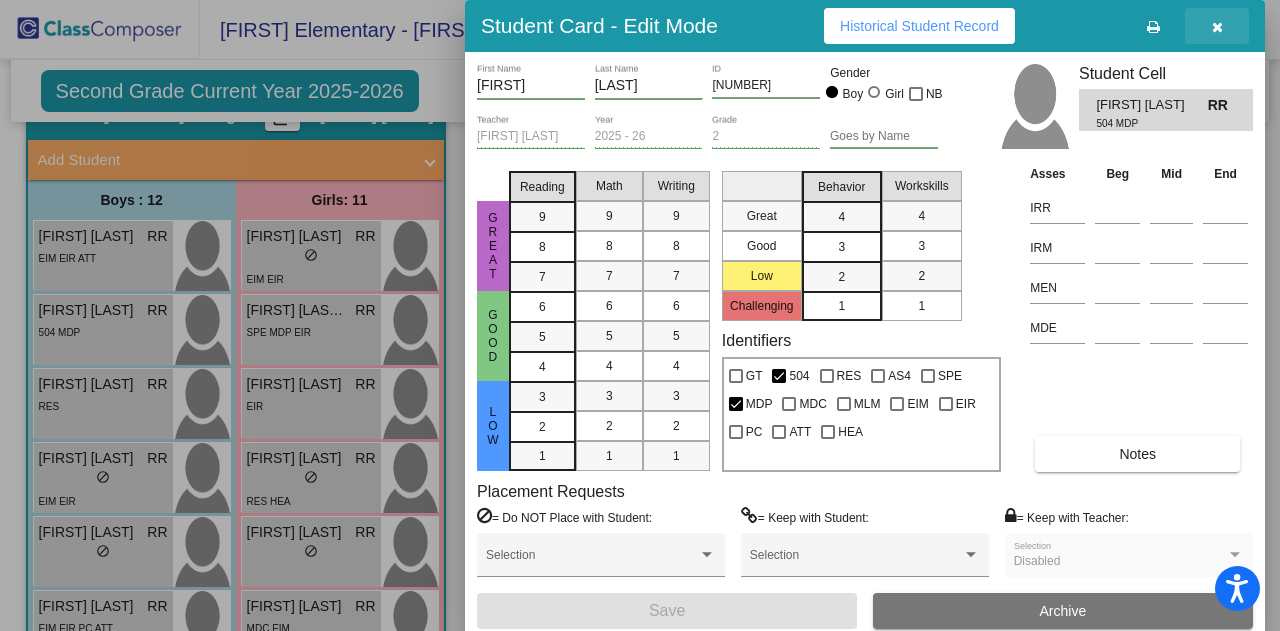 click at bounding box center [1217, 27] 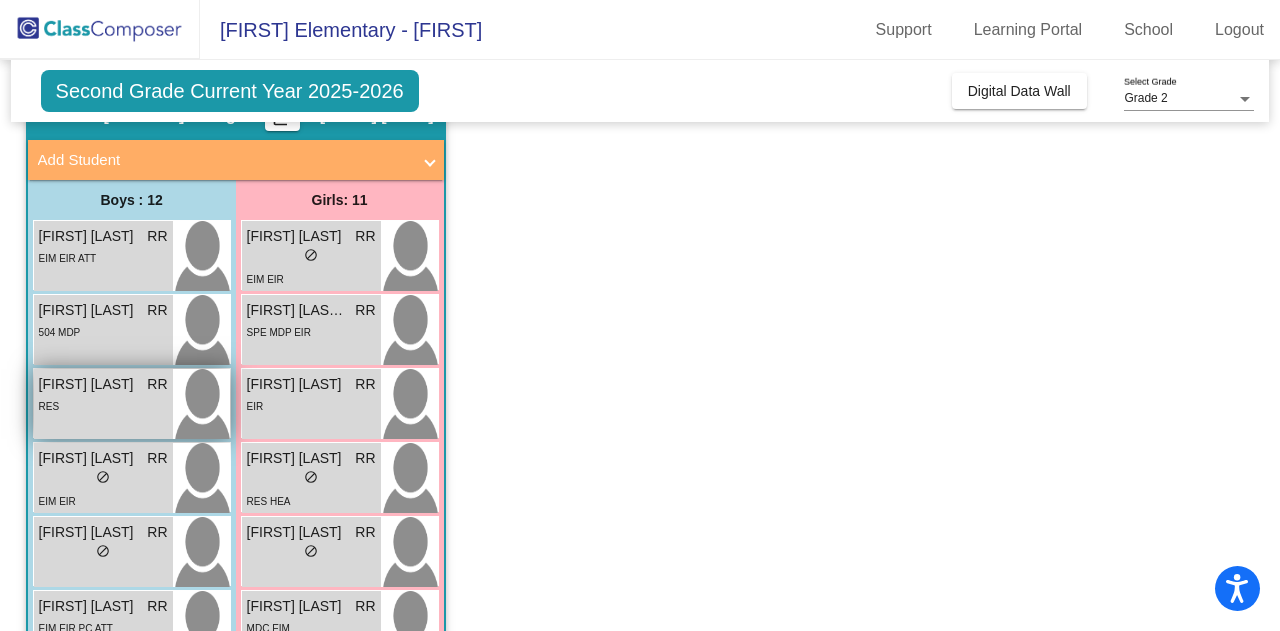 scroll, scrollTop: 200, scrollLeft: 0, axis: vertical 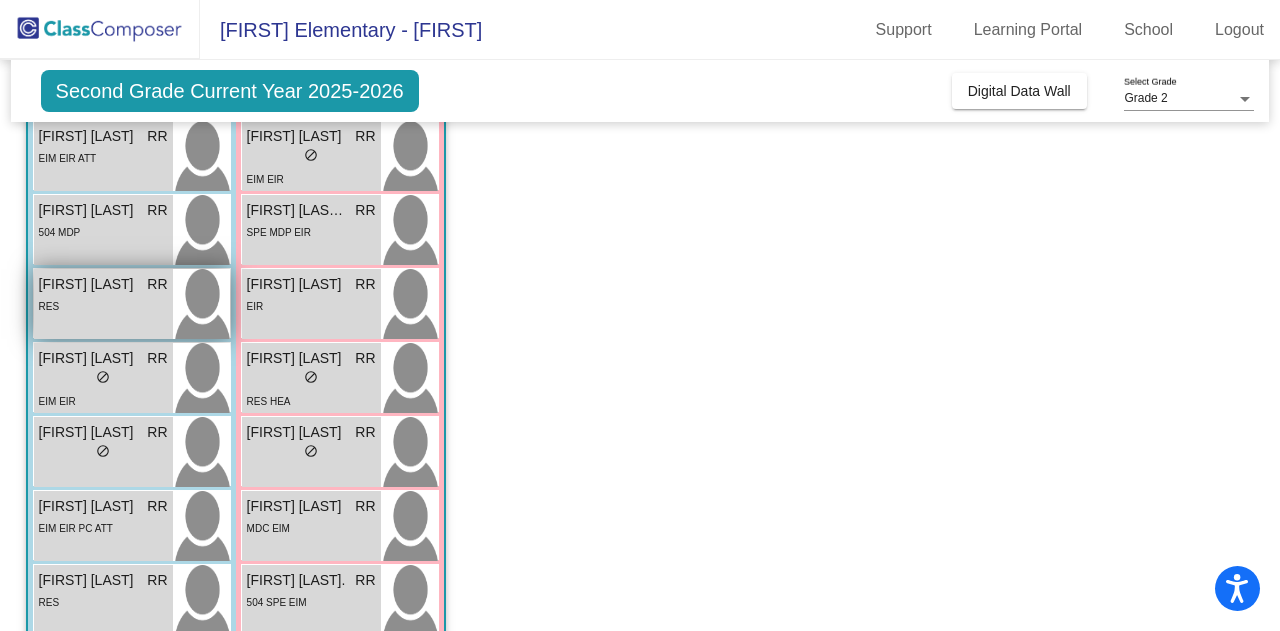 click on "RES" at bounding box center [103, 305] 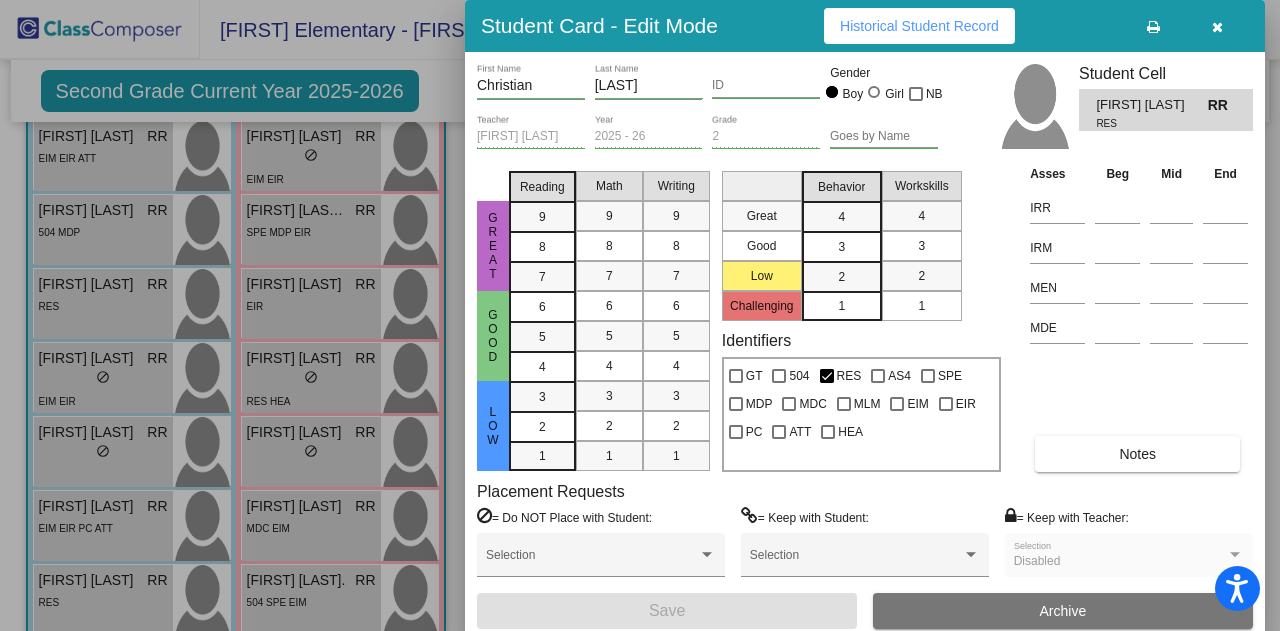 click at bounding box center (1217, 26) 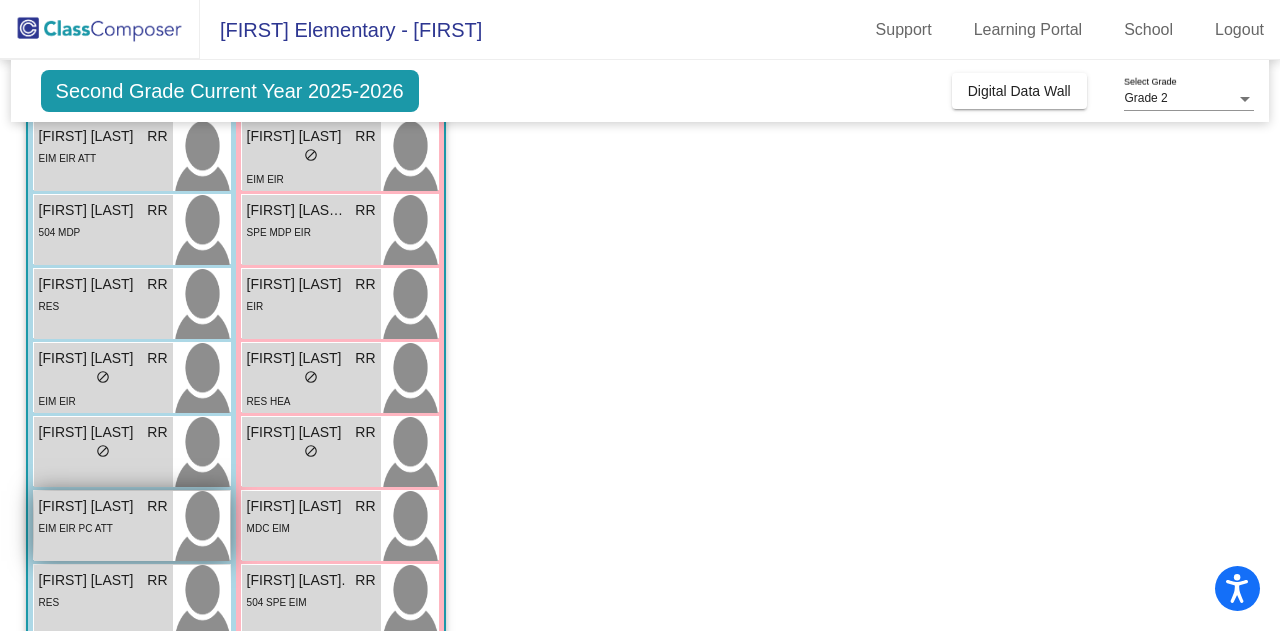 click on "EIM EIR PC ATT" at bounding box center (103, 527) 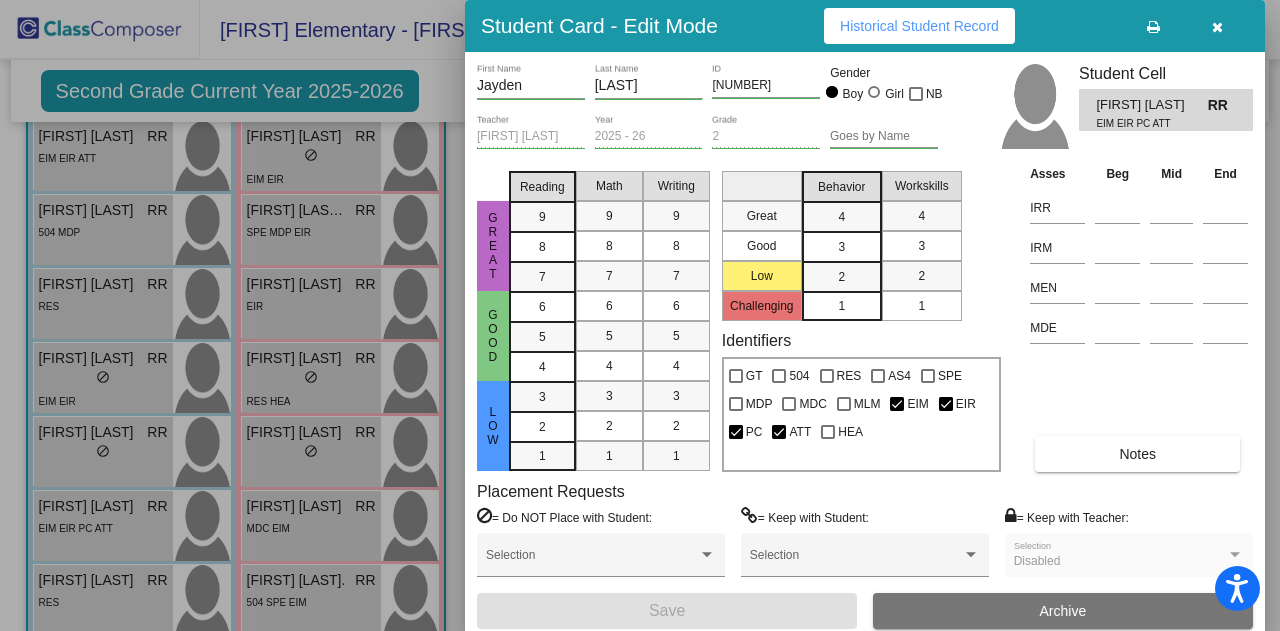 click at bounding box center [1217, 26] 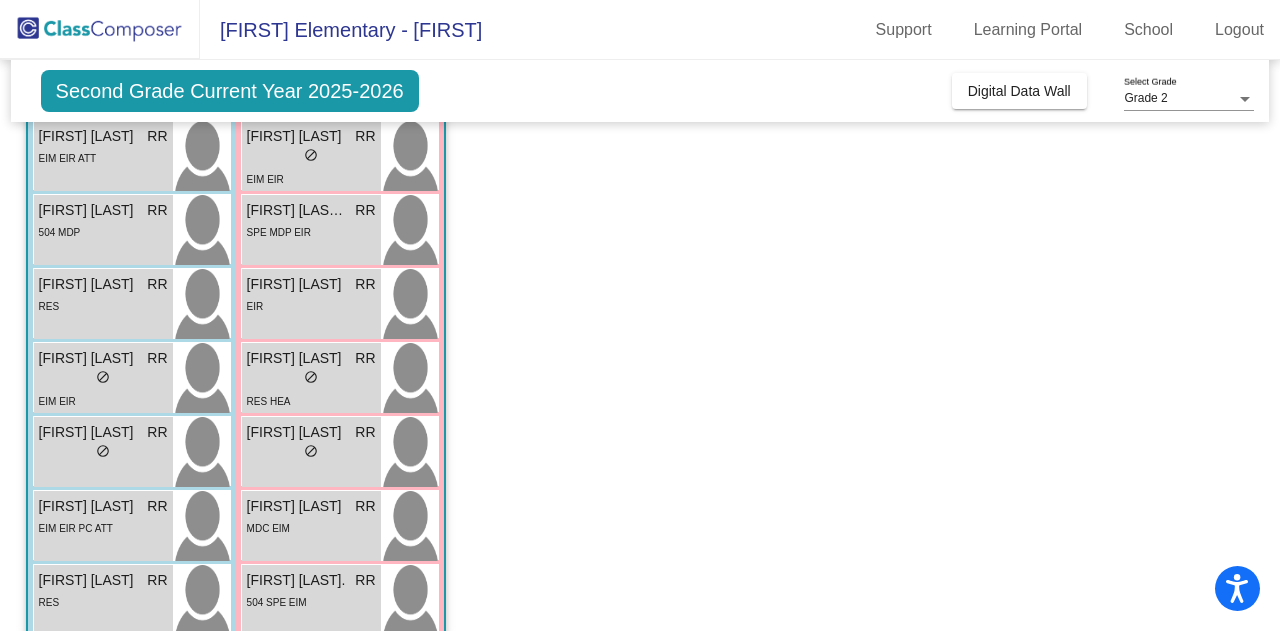 scroll, scrollTop: 0, scrollLeft: 0, axis: both 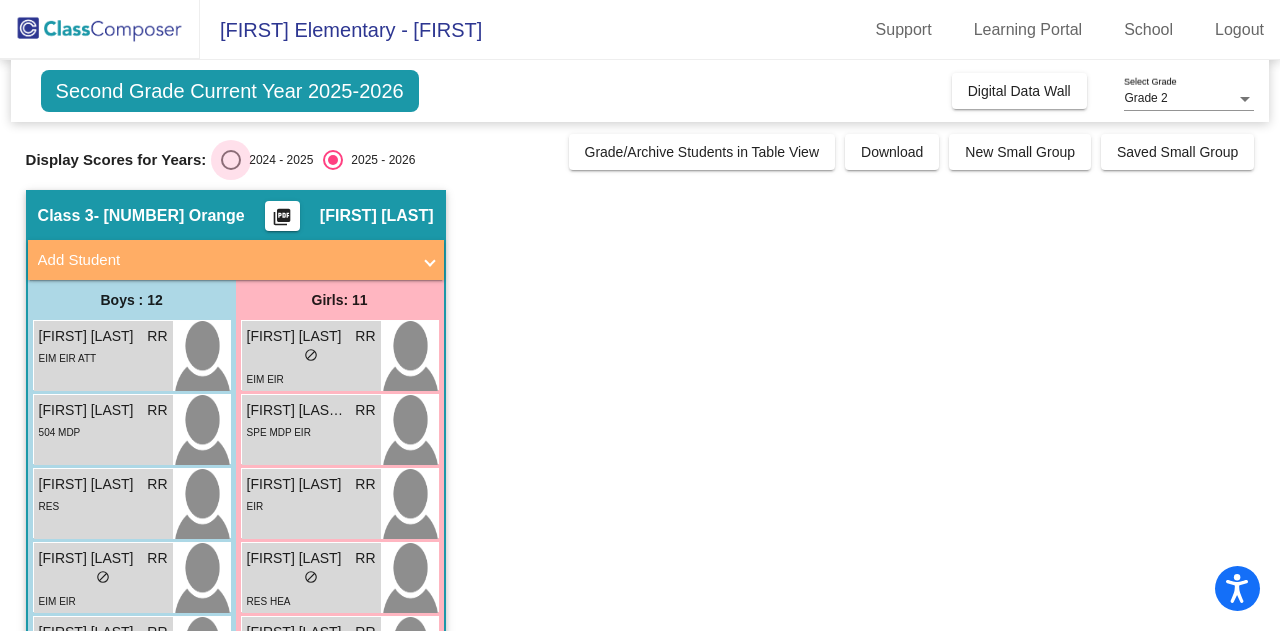 click at bounding box center [231, 160] 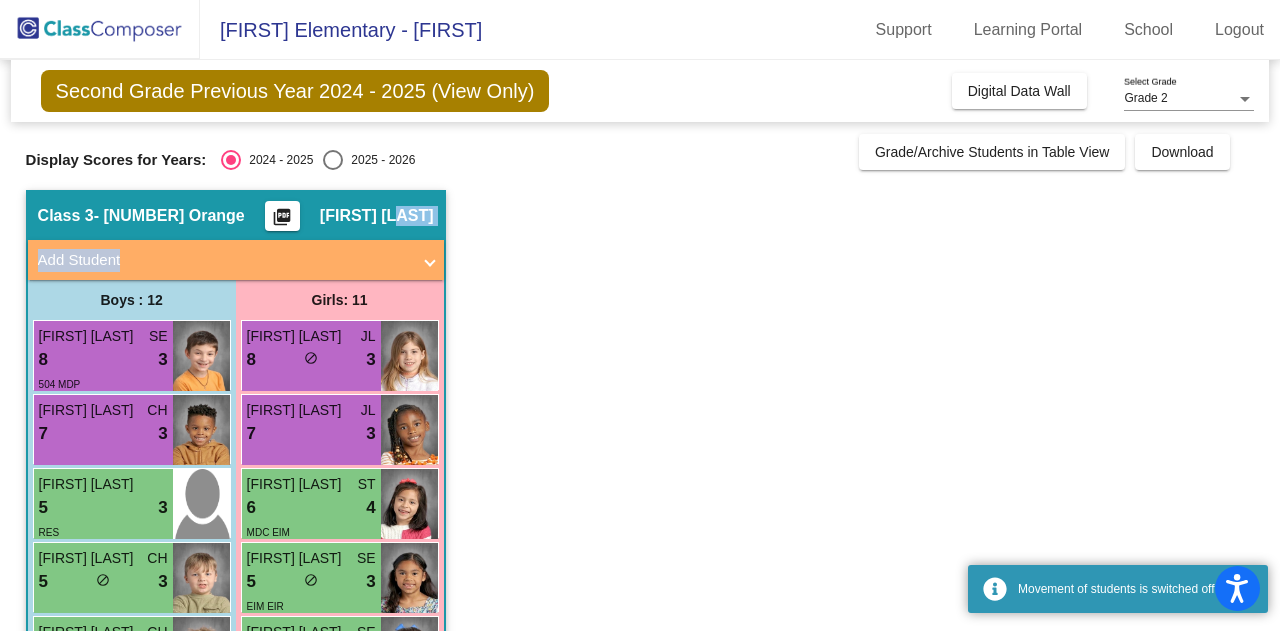 drag, startPoint x: 568, startPoint y: 239, endPoint x: 571, endPoint y: 251, distance: 12.369317 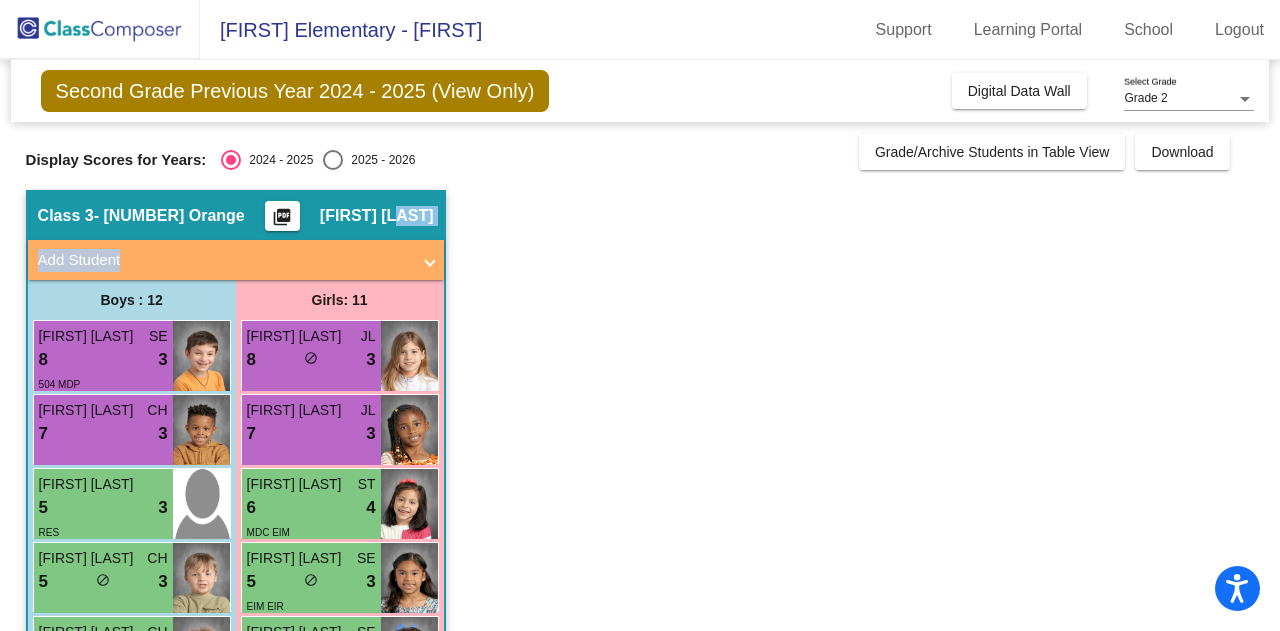 scroll, scrollTop: 100, scrollLeft: 0, axis: vertical 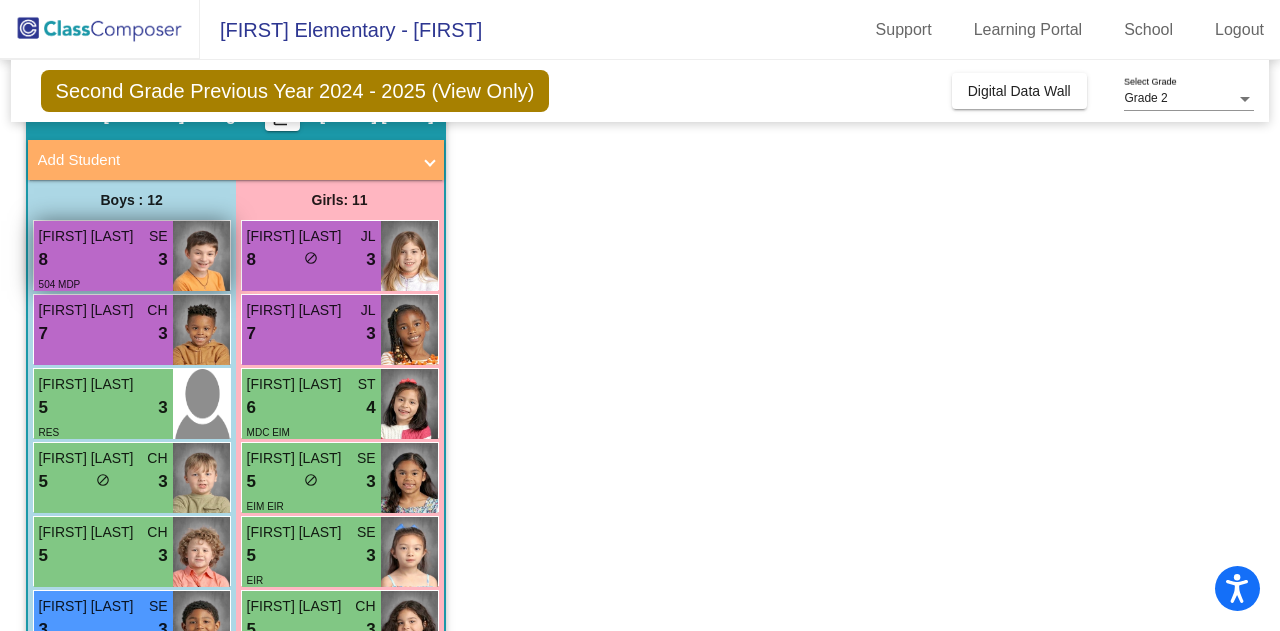 click on "8 lock do_not_disturb_alt 3" at bounding box center [103, 260] 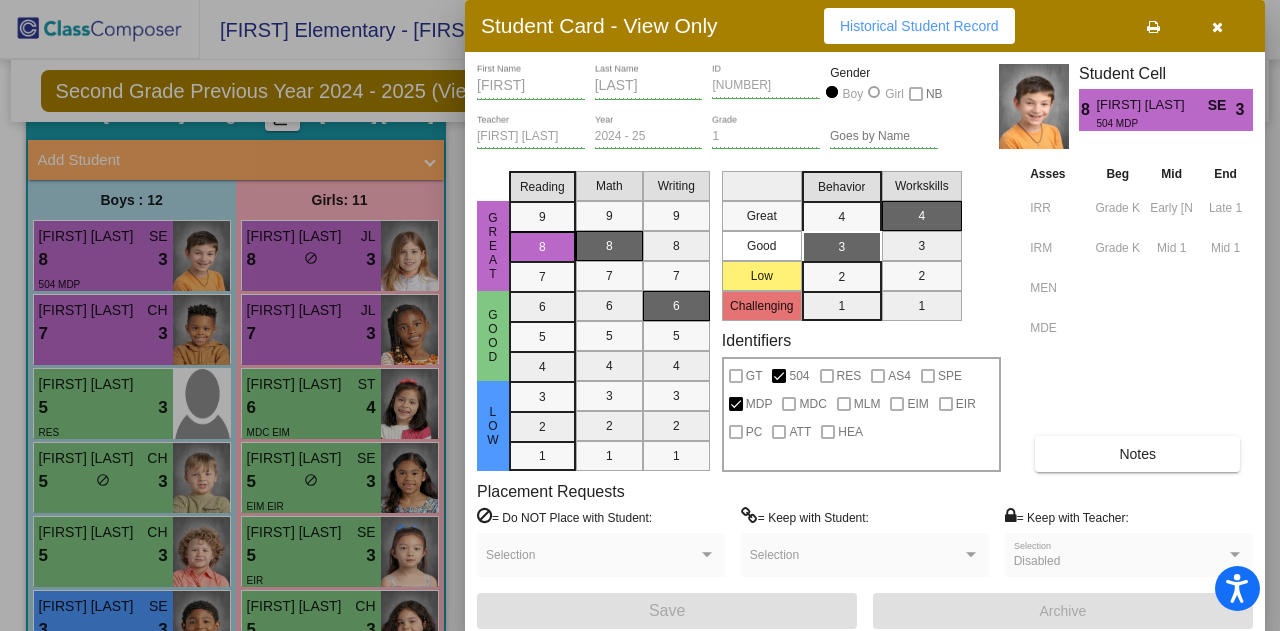 click at bounding box center (640, 315) 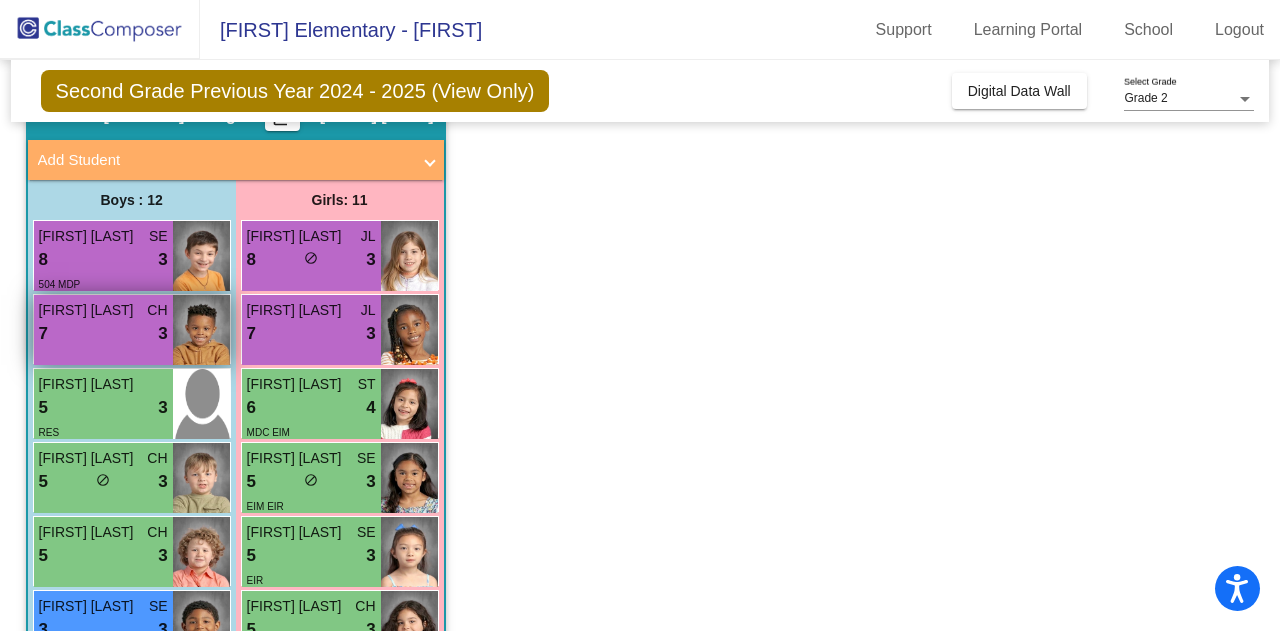 click on "7 lock do_not_disturb_alt 3" at bounding box center [103, 334] 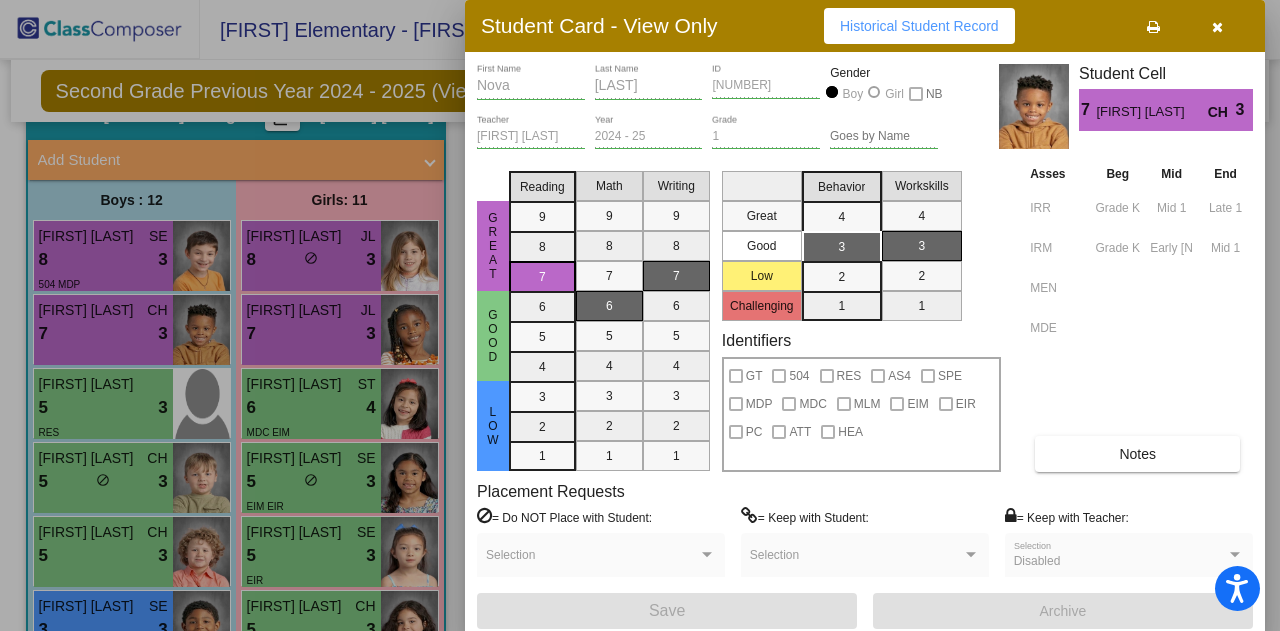 click at bounding box center (640, 315) 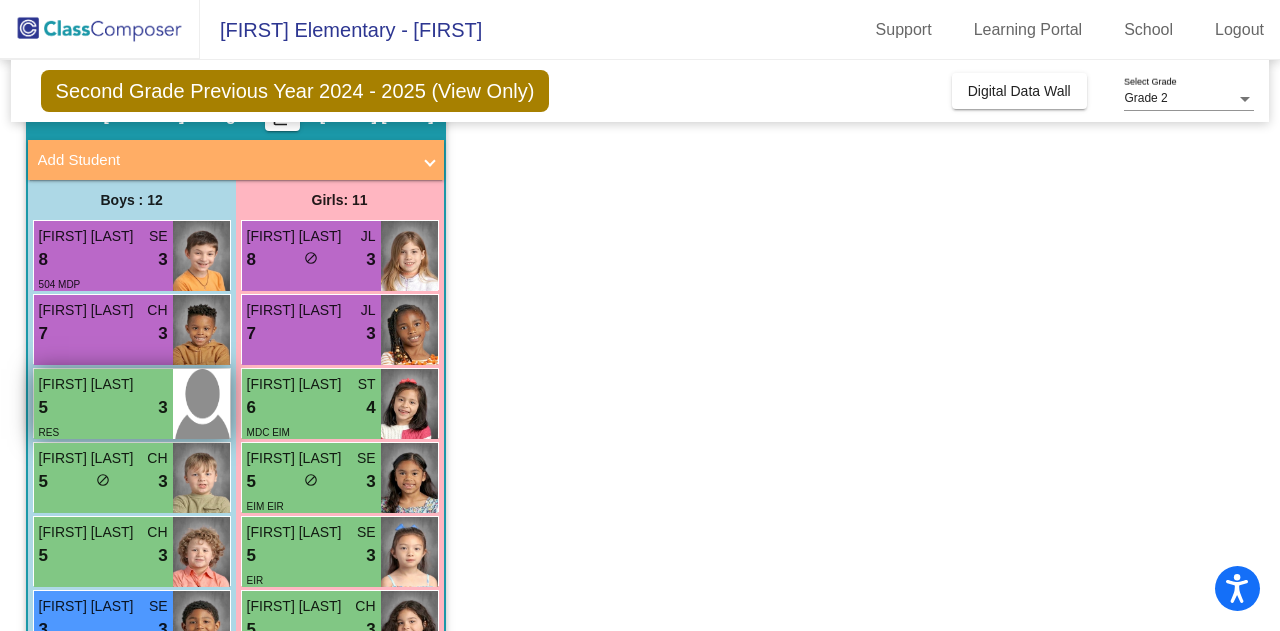 click on "5 lock do_not_disturb_alt 3" at bounding box center (103, 408) 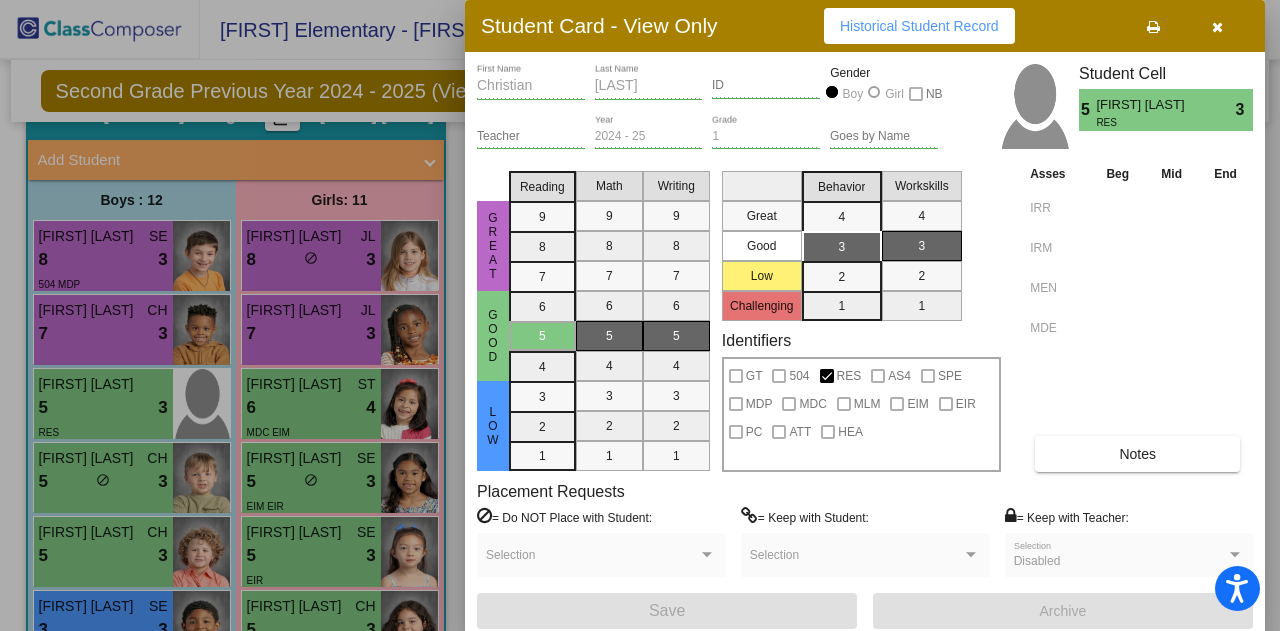 click at bounding box center [640, 315] 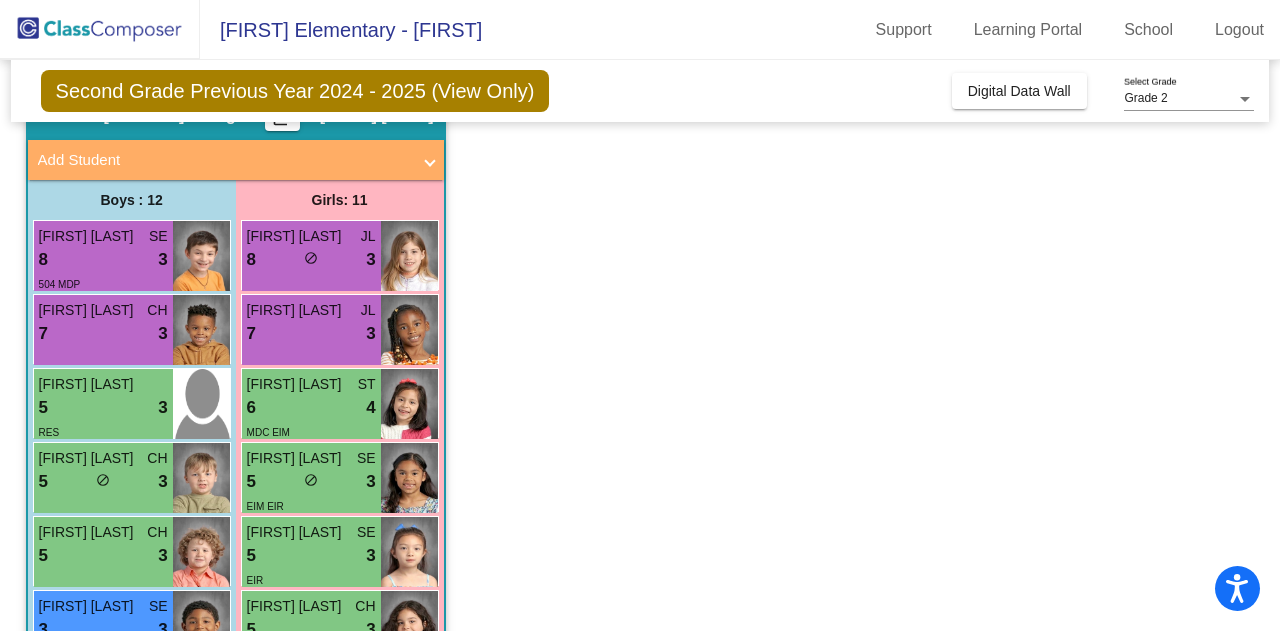 scroll, scrollTop: 200, scrollLeft: 0, axis: vertical 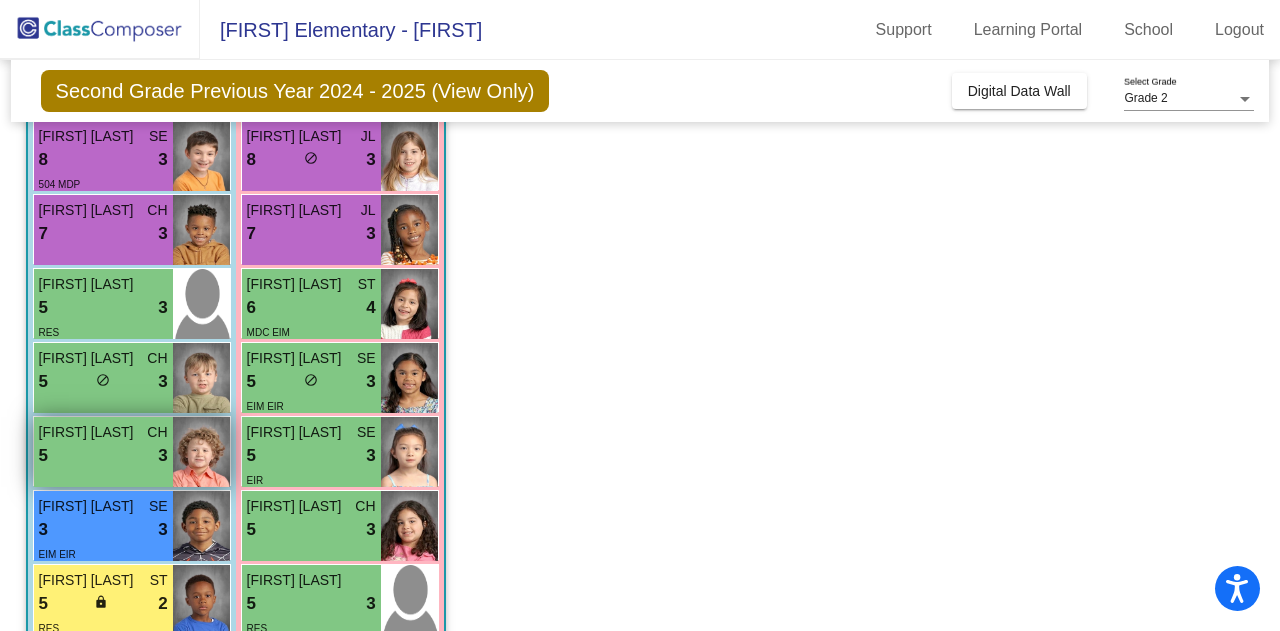 click on "5 lock do_not_disturb_alt 3" at bounding box center (103, 456) 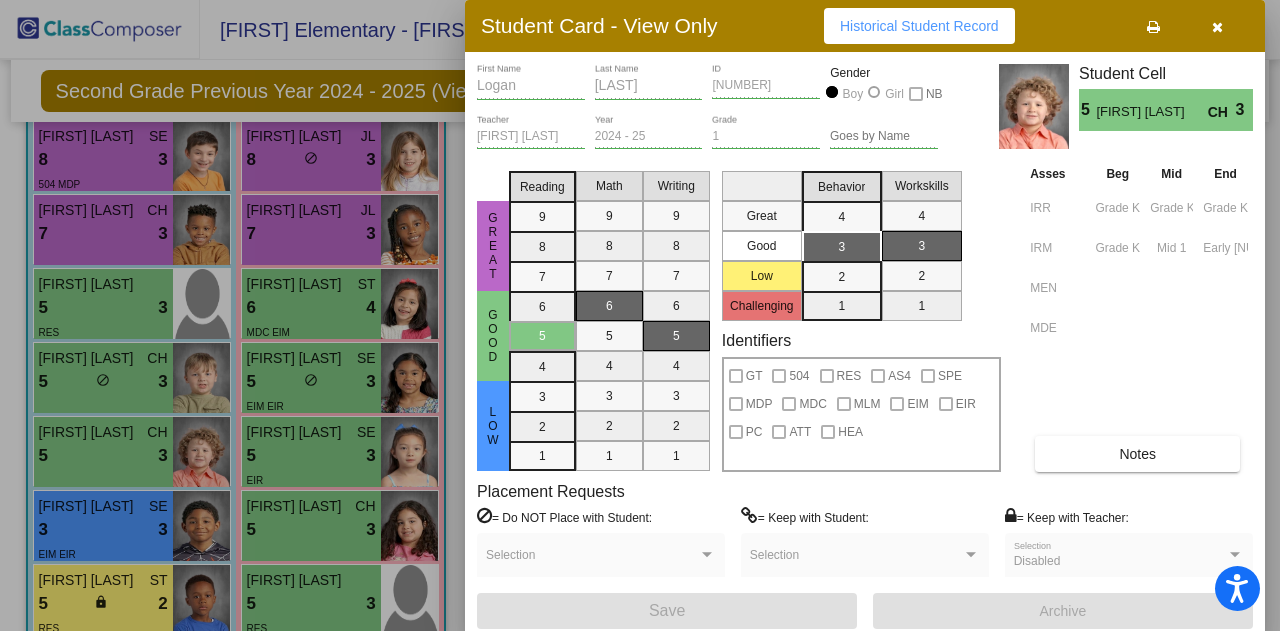 click at bounding box center (640, 315) 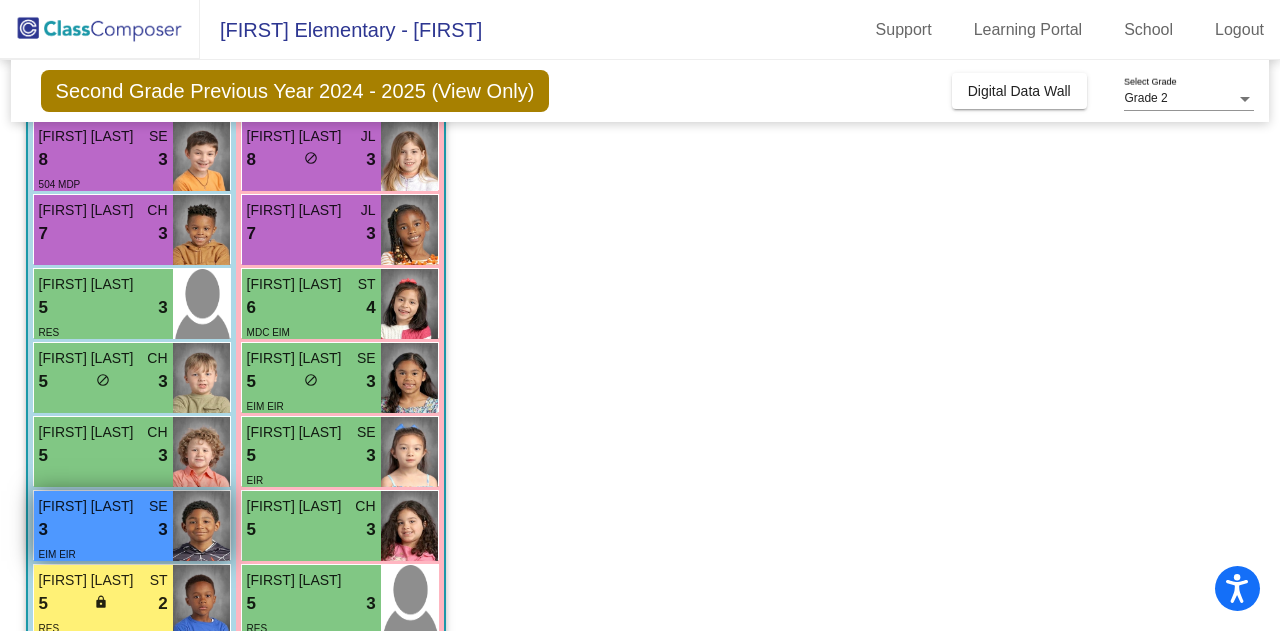 click on "3 lock do_not_disturb_alt 3" at bounding box center [103, 530] 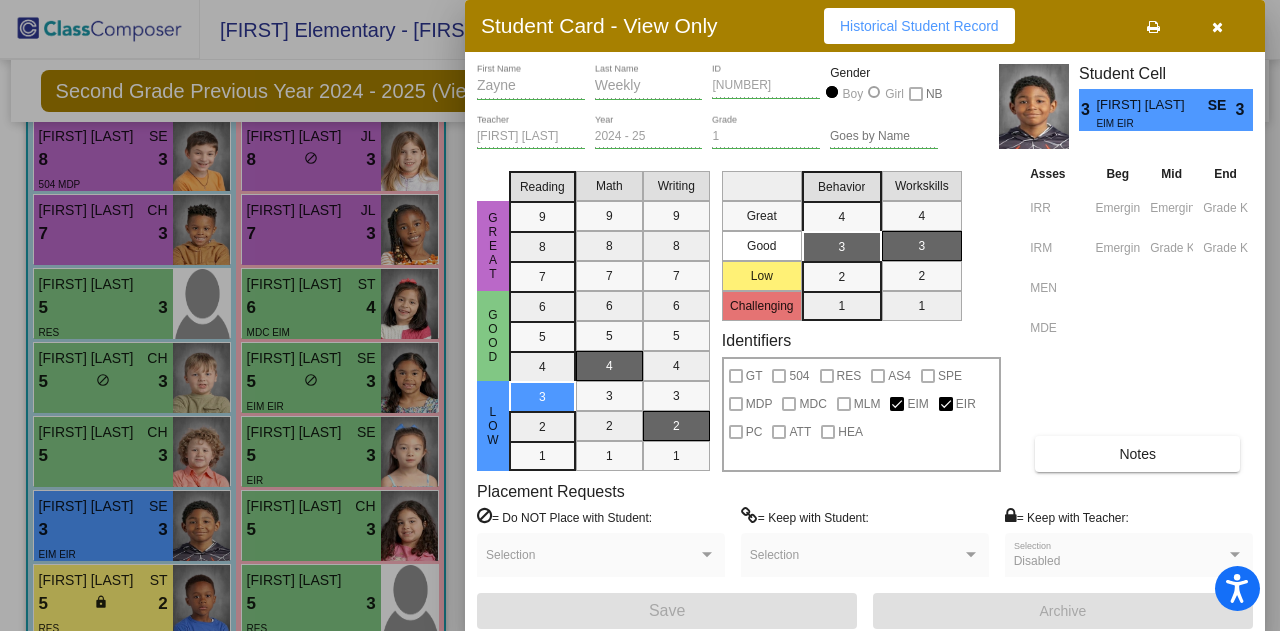 click at bounding box center (640, 315) 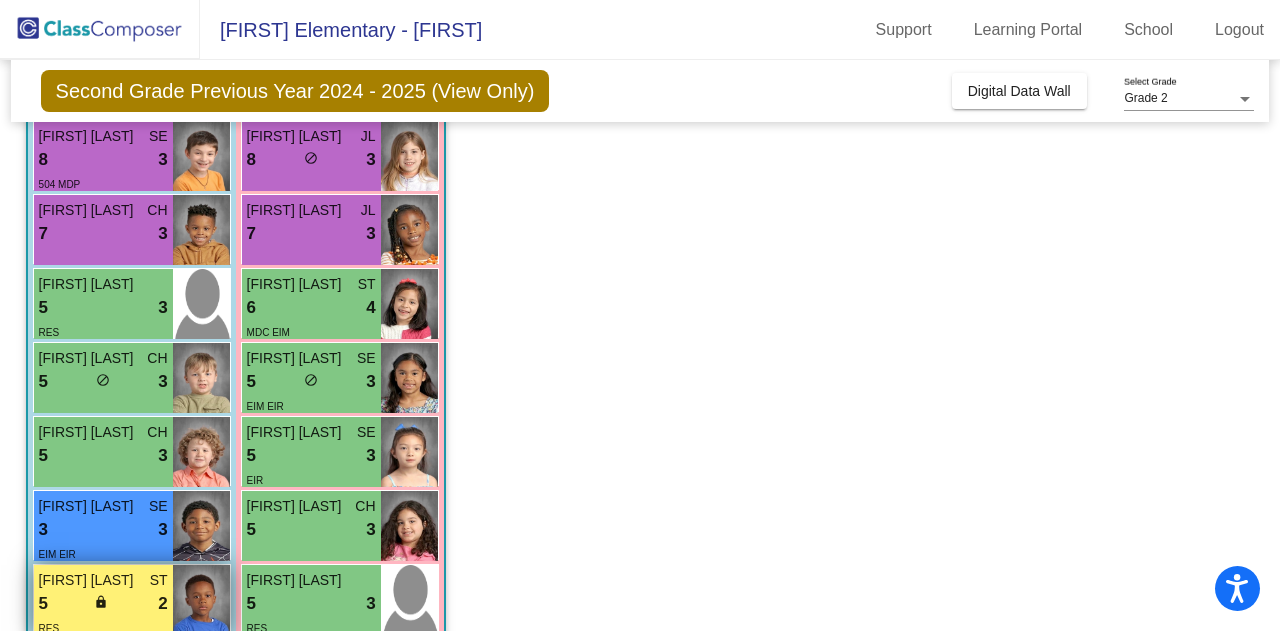 click on "Logan Deans" at bounding box center (89, 580) 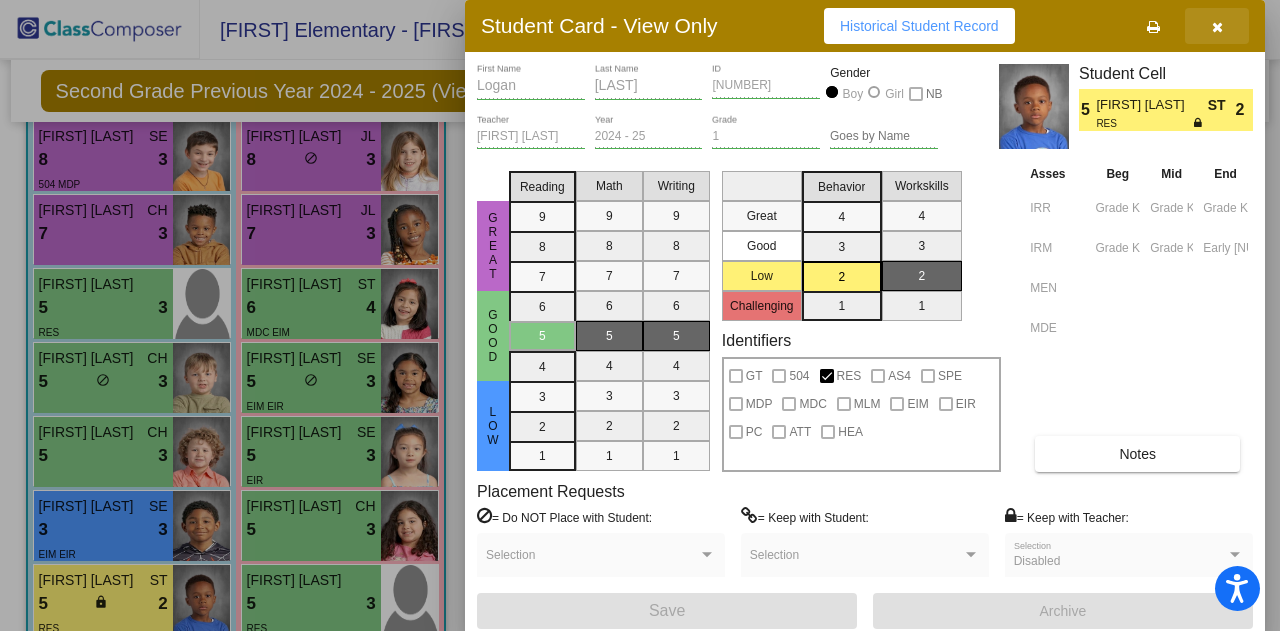 drag, startPoint x: 1210, startPoint y: 13, endPoint x: 1223, endPoint y: 5, distance: 15.264338 